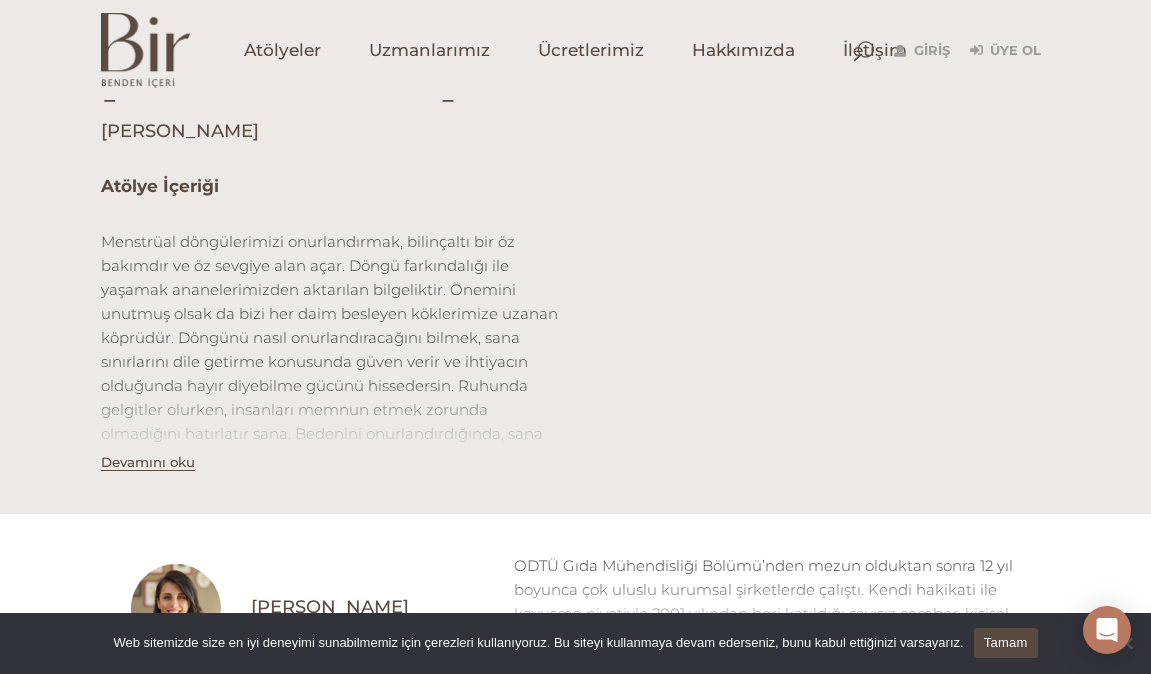 scroll, scrollTop: 543, scrollLeft: 0, axis: vertical 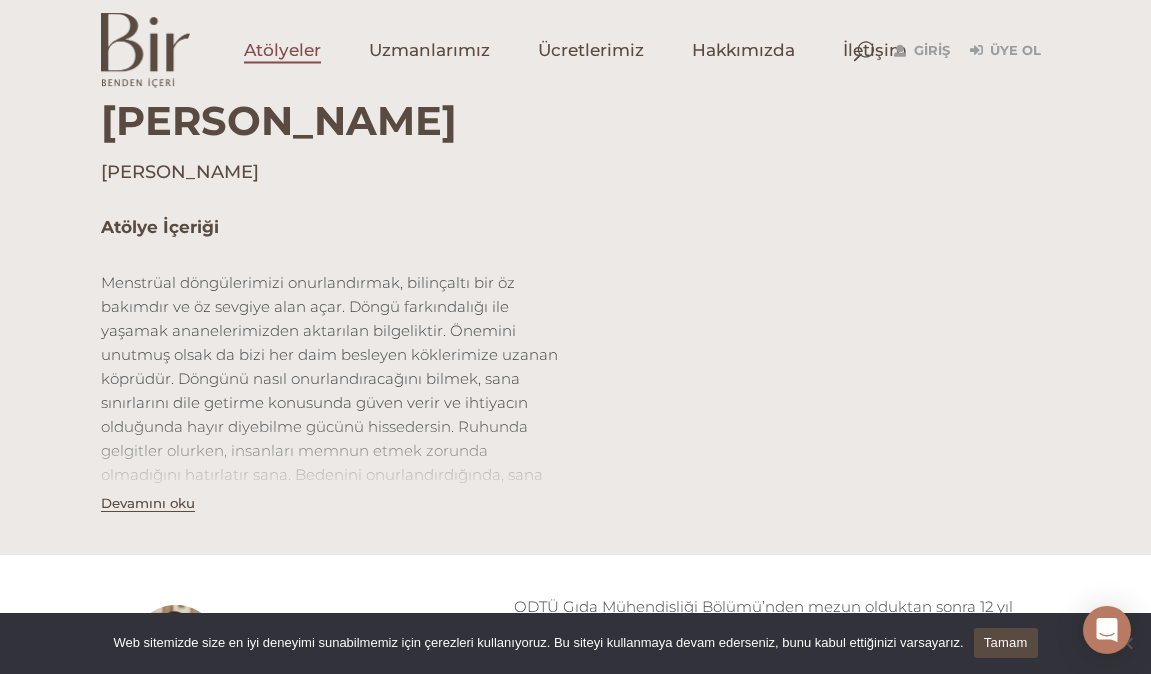 click on "Atölyeler" at bounding box center (282, 50) 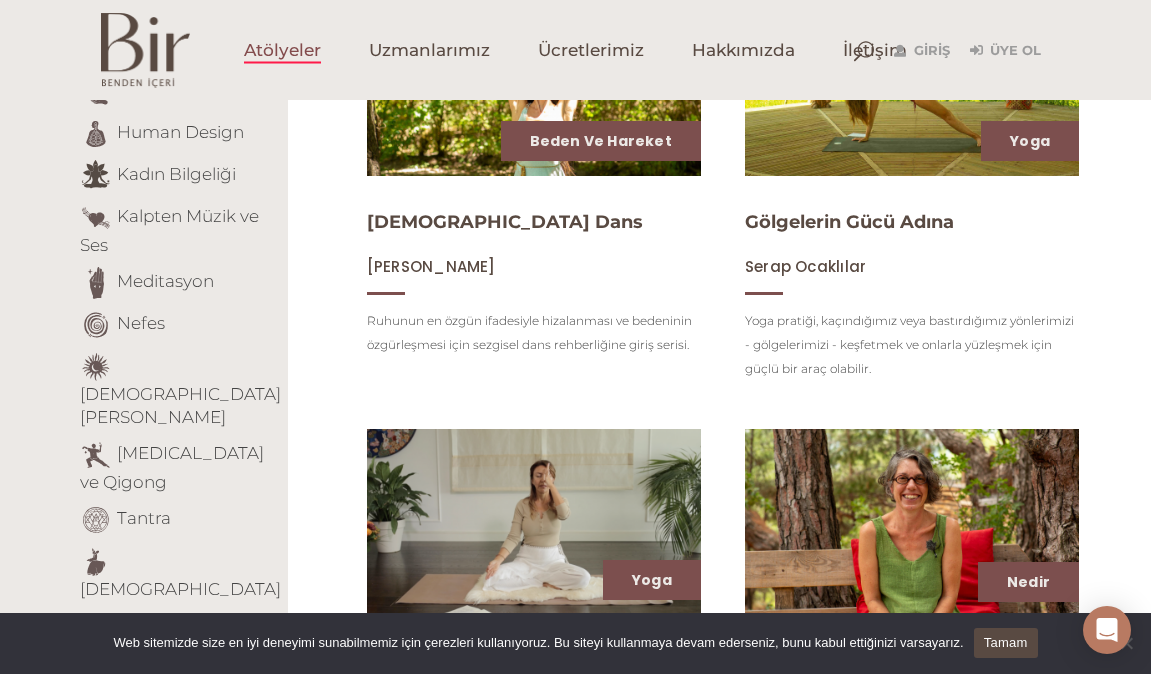 scroll, scrollTop: 379, scrollLeft: 0, axis: vertical 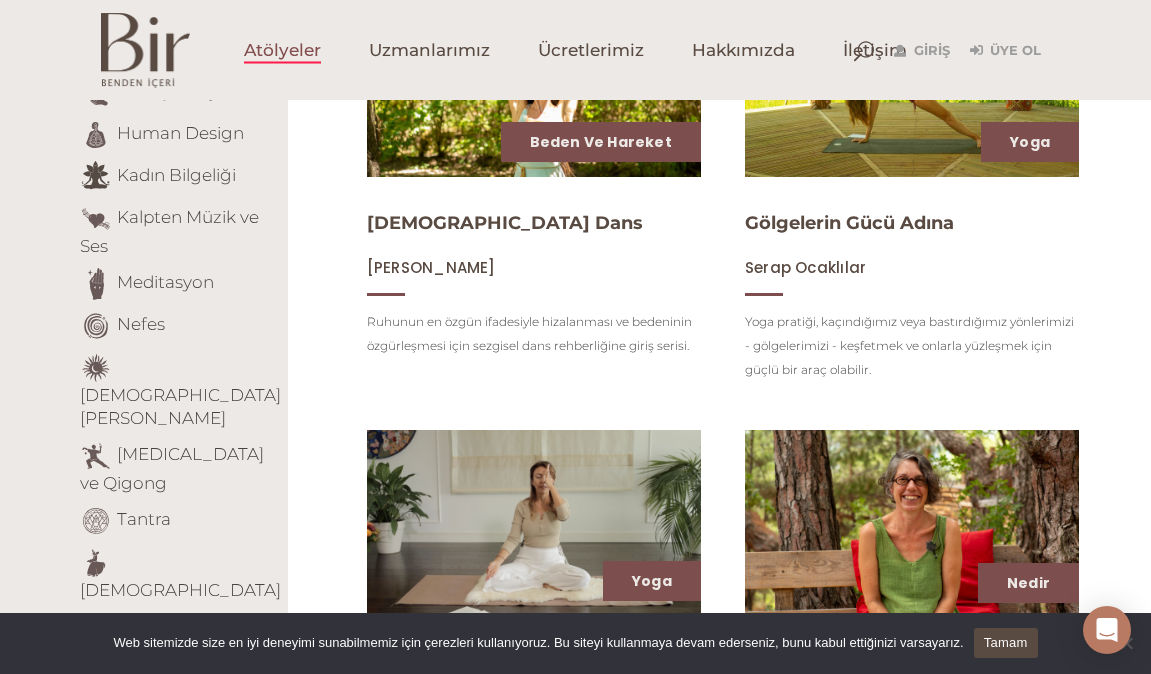 click on "Yetişkinlere Masallar" at bounding box center (146, 640) 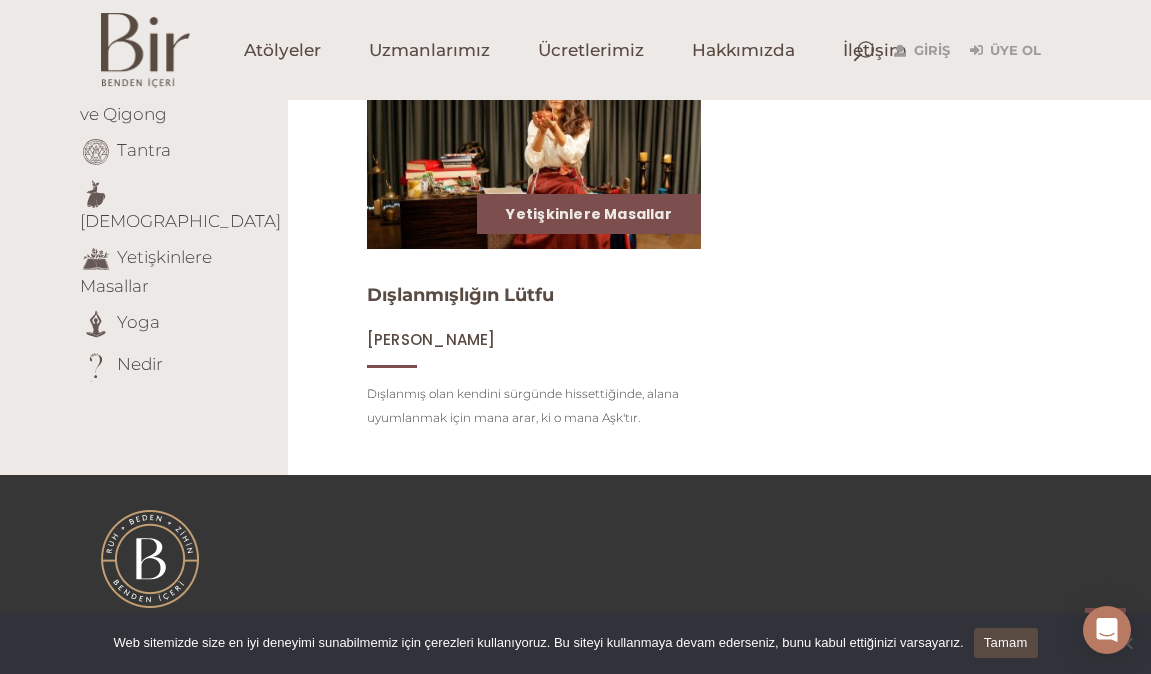 scroll, scrollTop: 750, scrollLeft: 0, axis: vertical 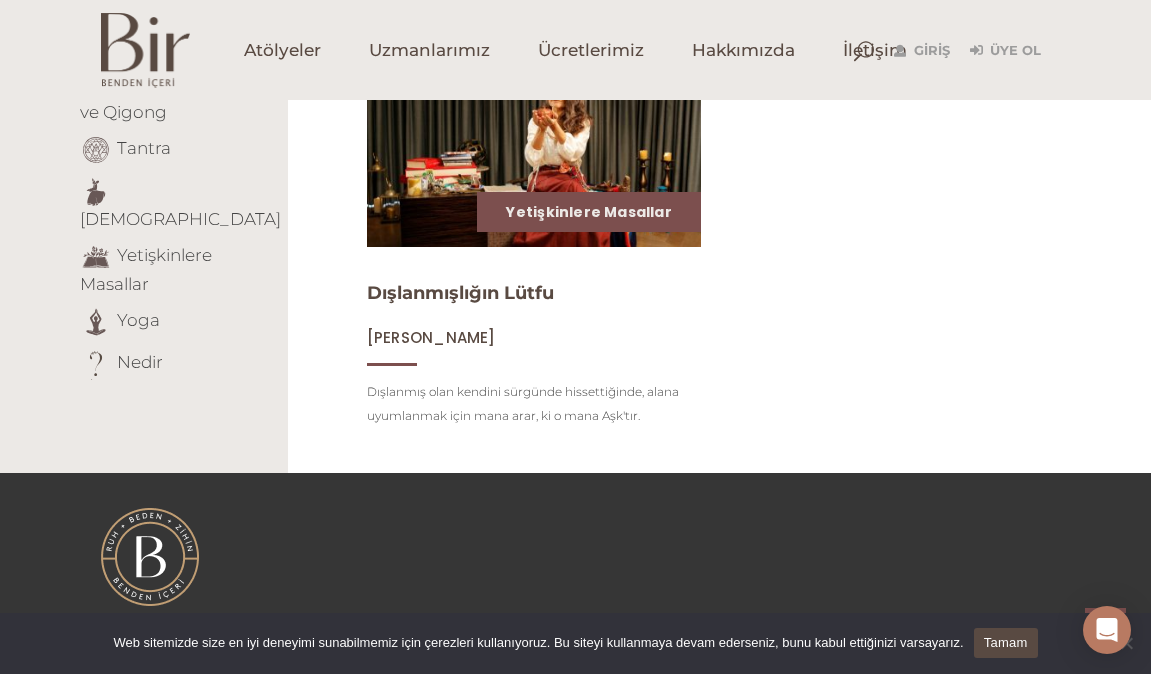 click on "Yetişkinlere Masallar
Dışlanmışlığın Lütfu
Arbil Çelen Yuca
Dışlanmış olan kendini sürgünde hissettiğinde, alana uyumlanmak için mana arar, ki o mana Aşk'tır." at bounding box center (534, 249) 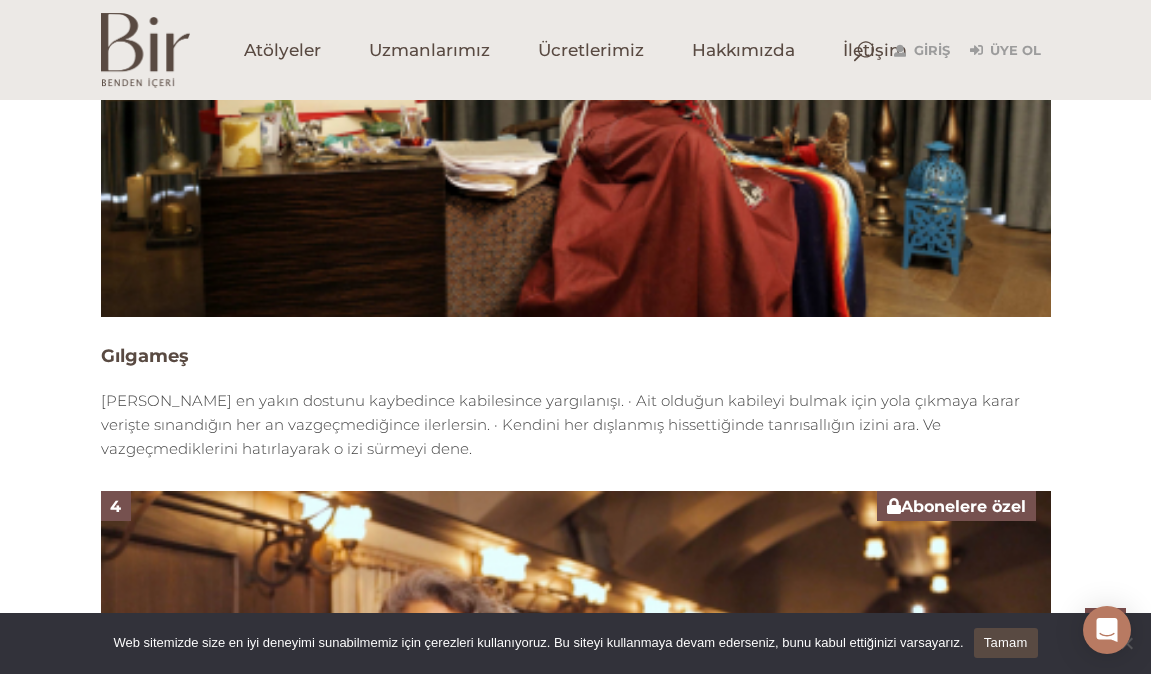 scroll, scrollTop: 3624, scrollLeft: 0, axis: vertical 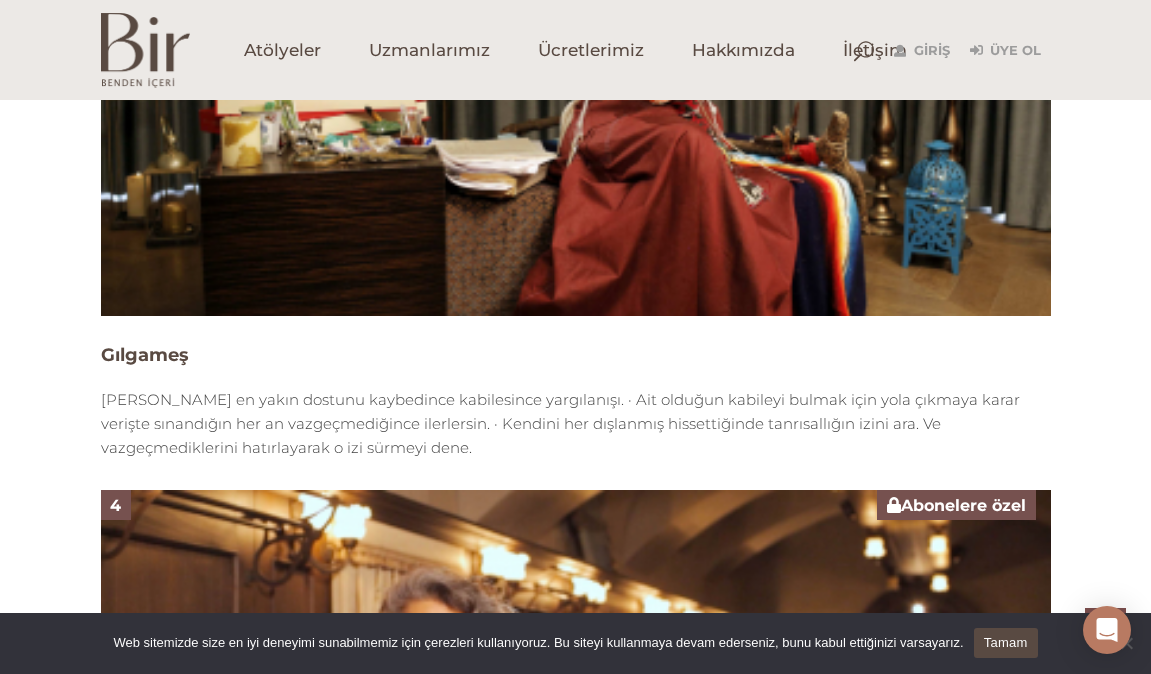 click at bounding box center [576, 48] 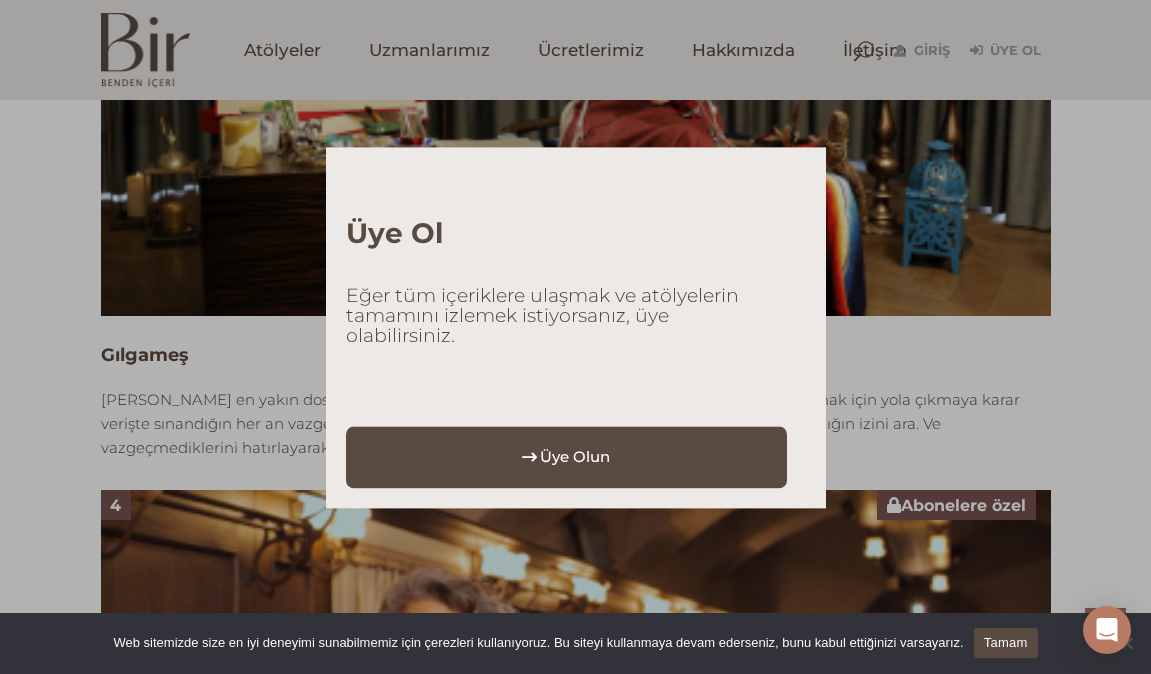 click on "Üye Olun" at bounding box center (567, 457) 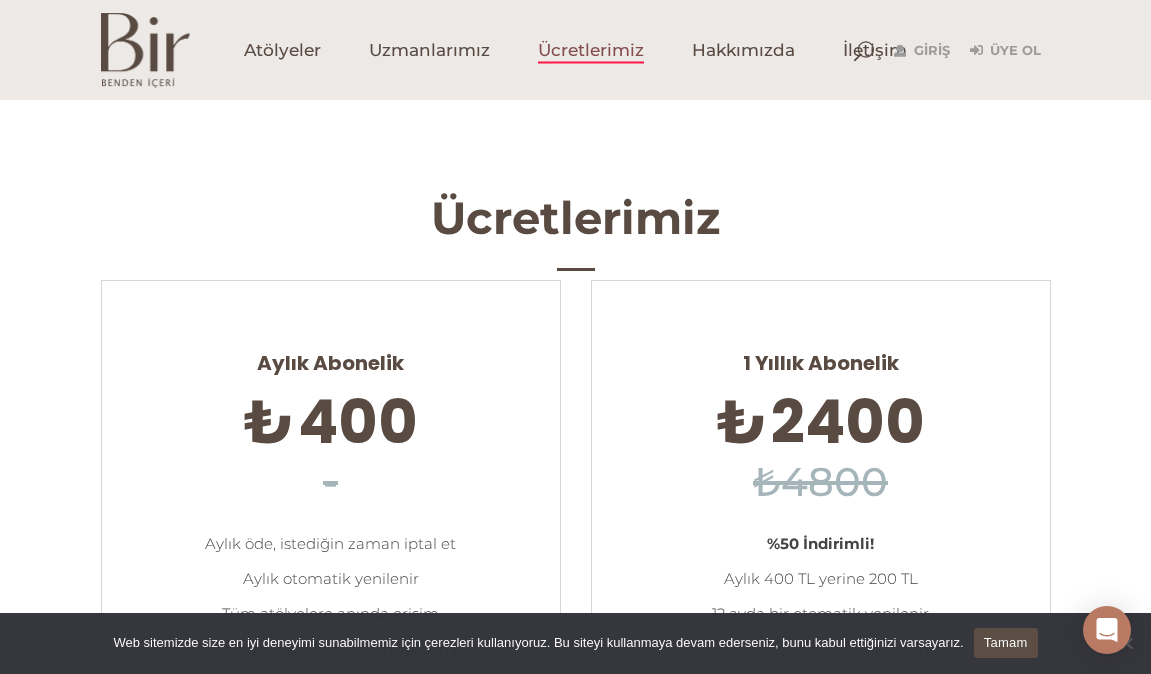 scroll, scrollTop: 0, scrollLeft: 0, axis: both 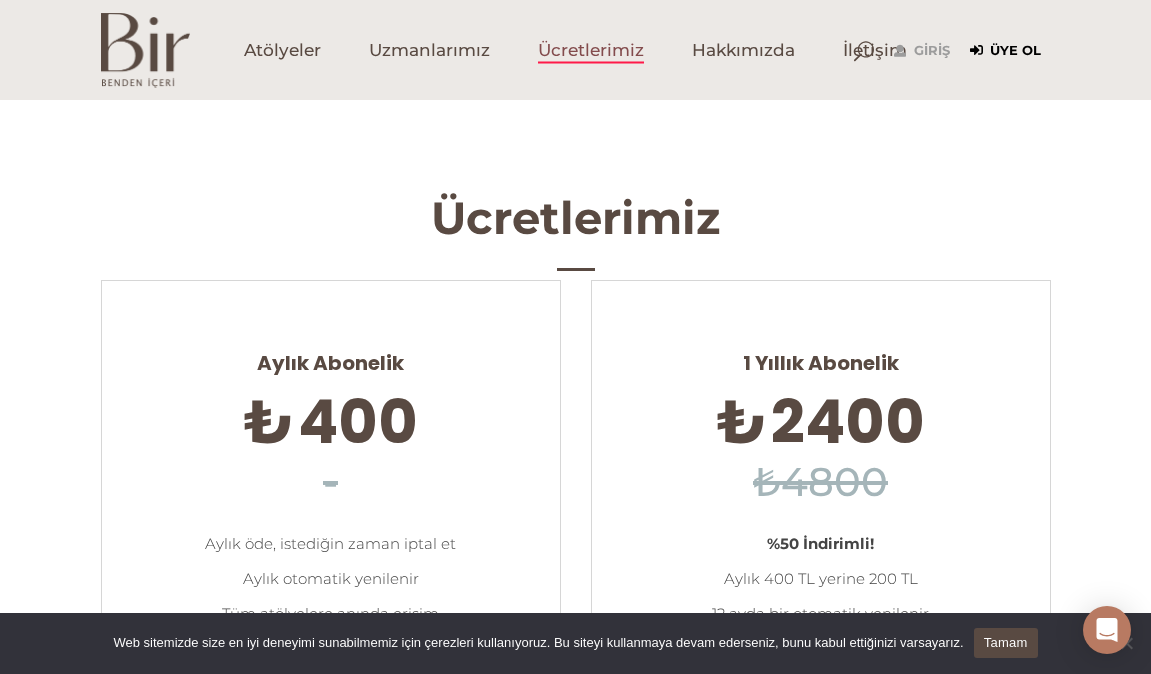 click on "Üye Ol" at bounding box center [1005, 51] 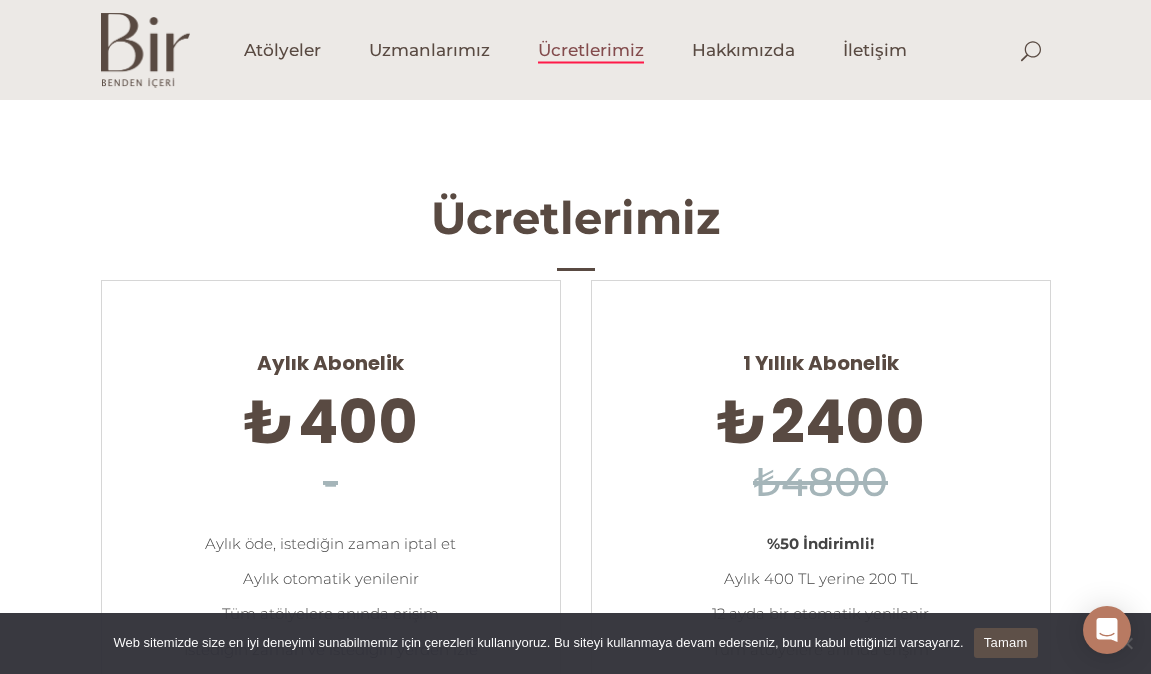 scroll, scrollTop: 0, scrollLeft: 0, axis: both 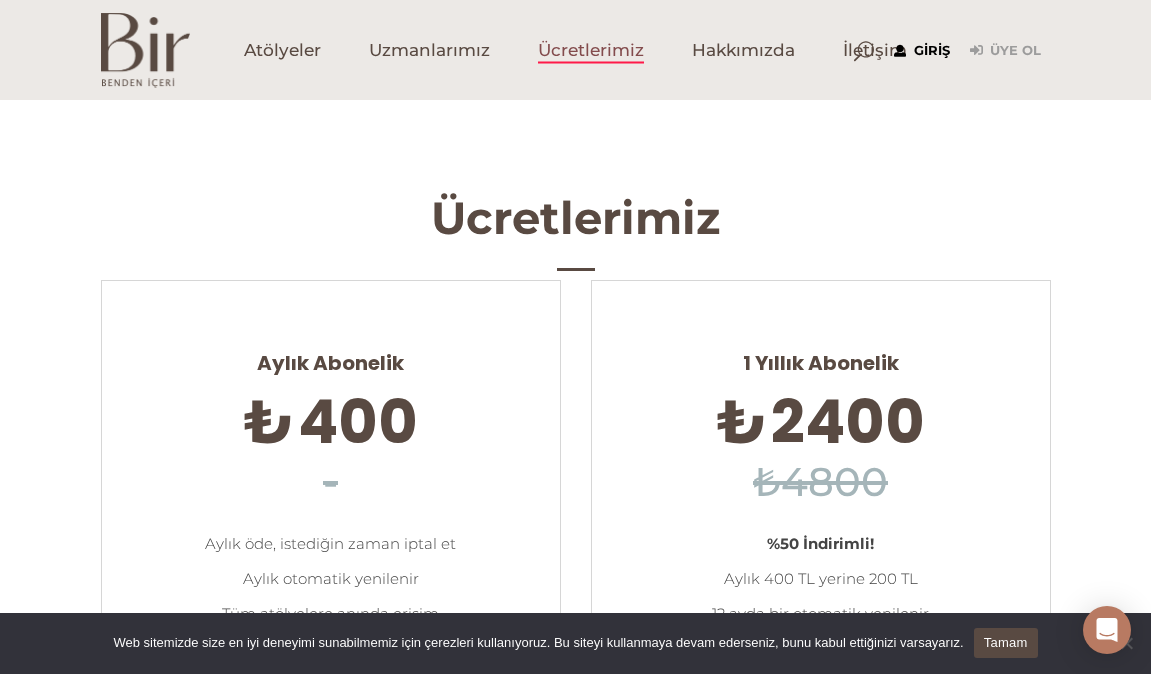 click on "Giriş" at bounding box center [922, 51] 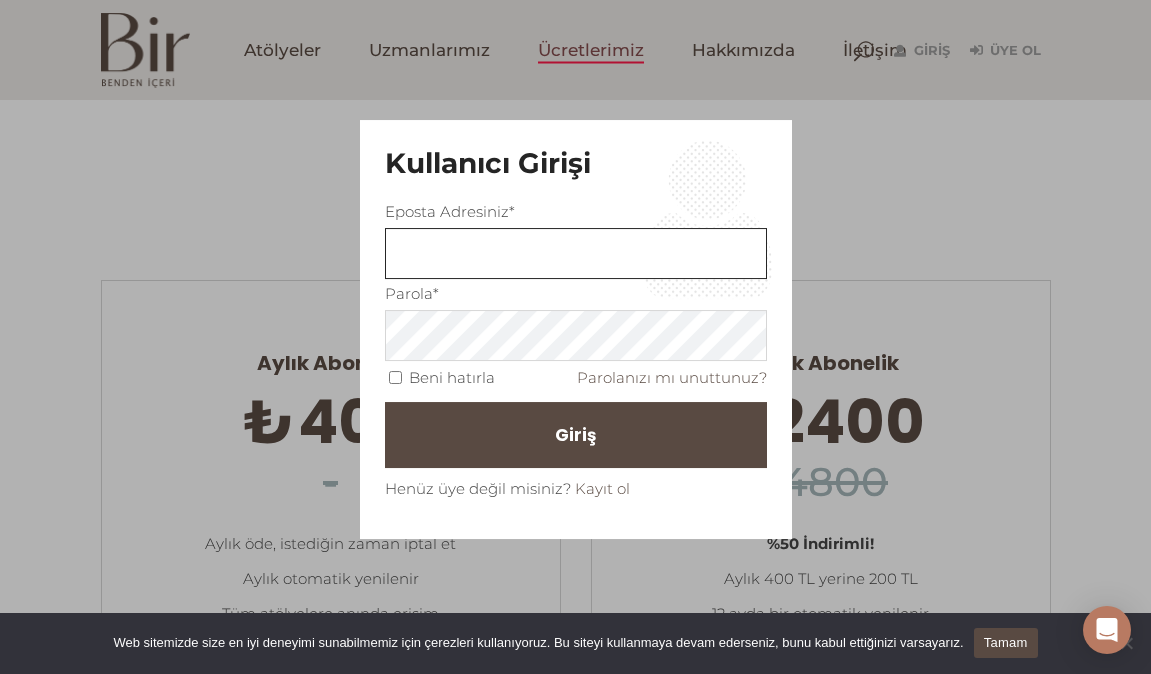 type on "urkeyagmur@gmail.com" 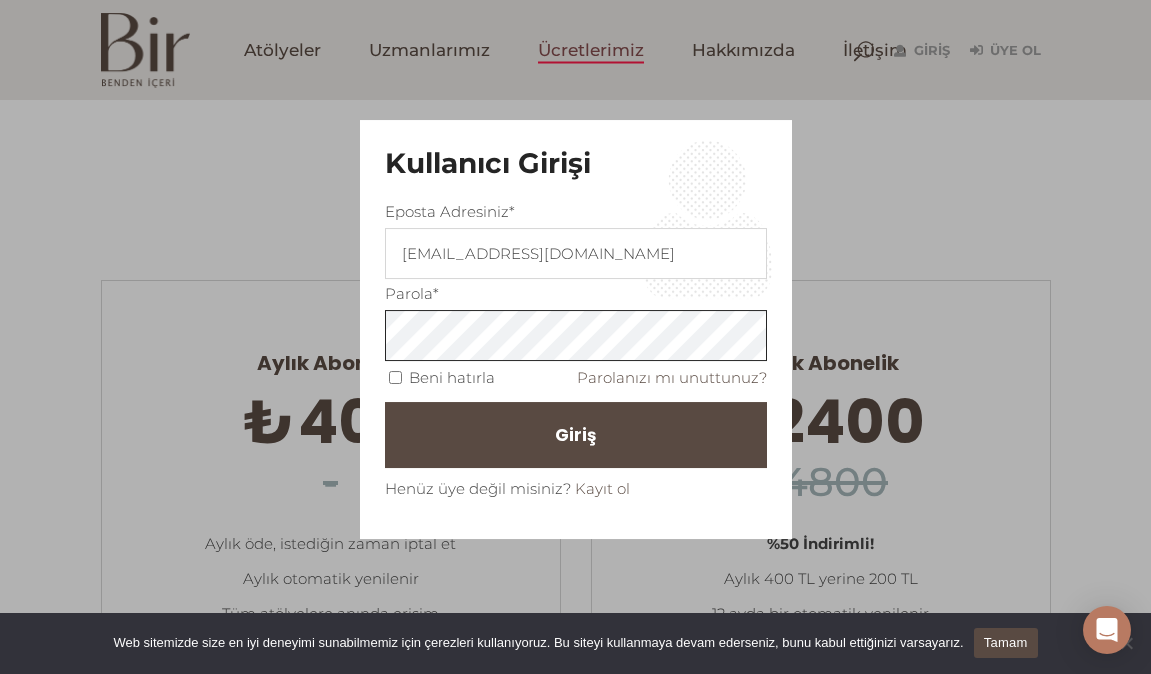 click on "Giriş" at bounding box center (576, 435) 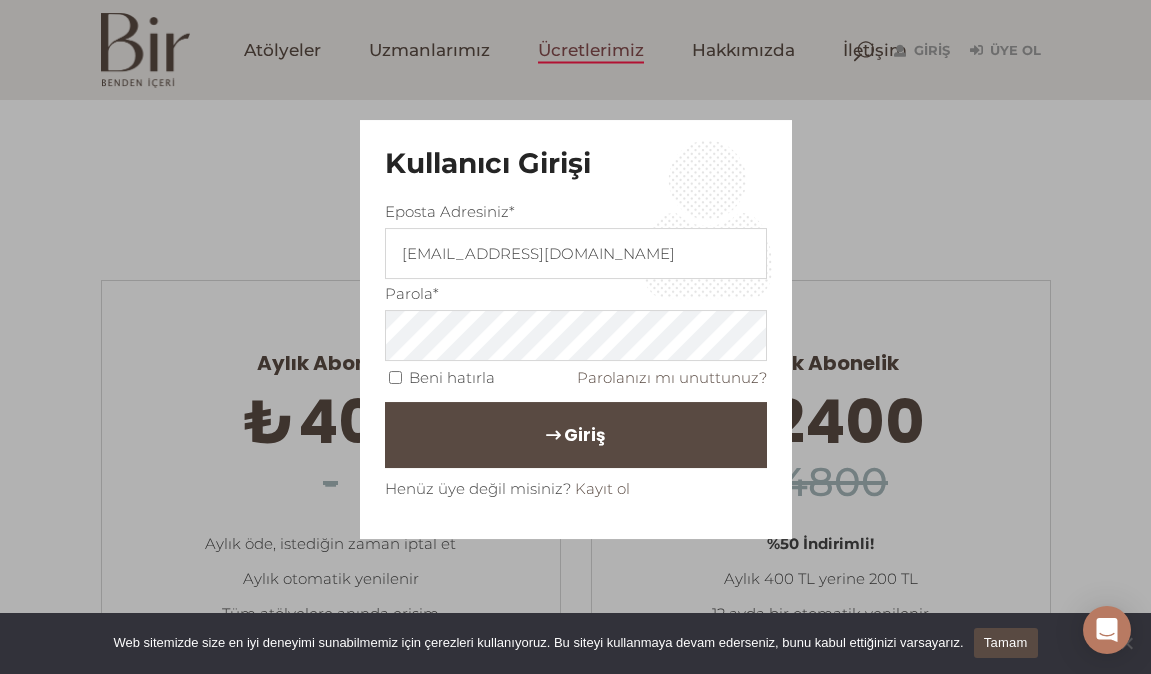 click on "Giriş" at bounding box center [576, 435] 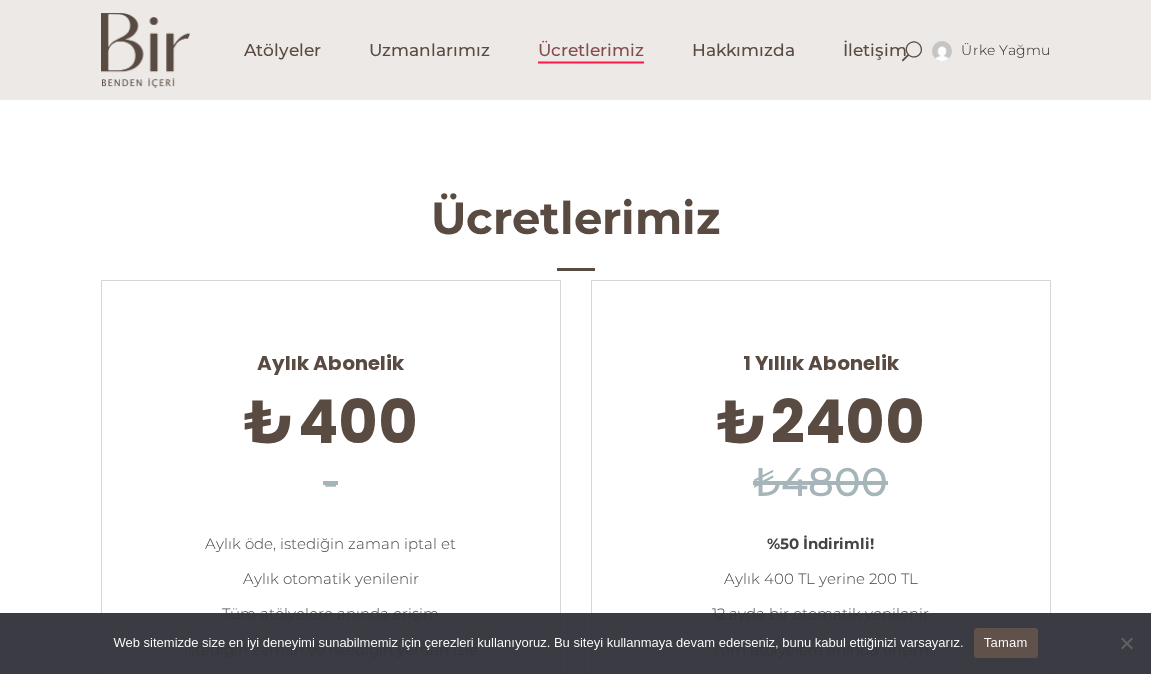 scroll, scrollTop: 0, scrollLeft: 0, axis: both 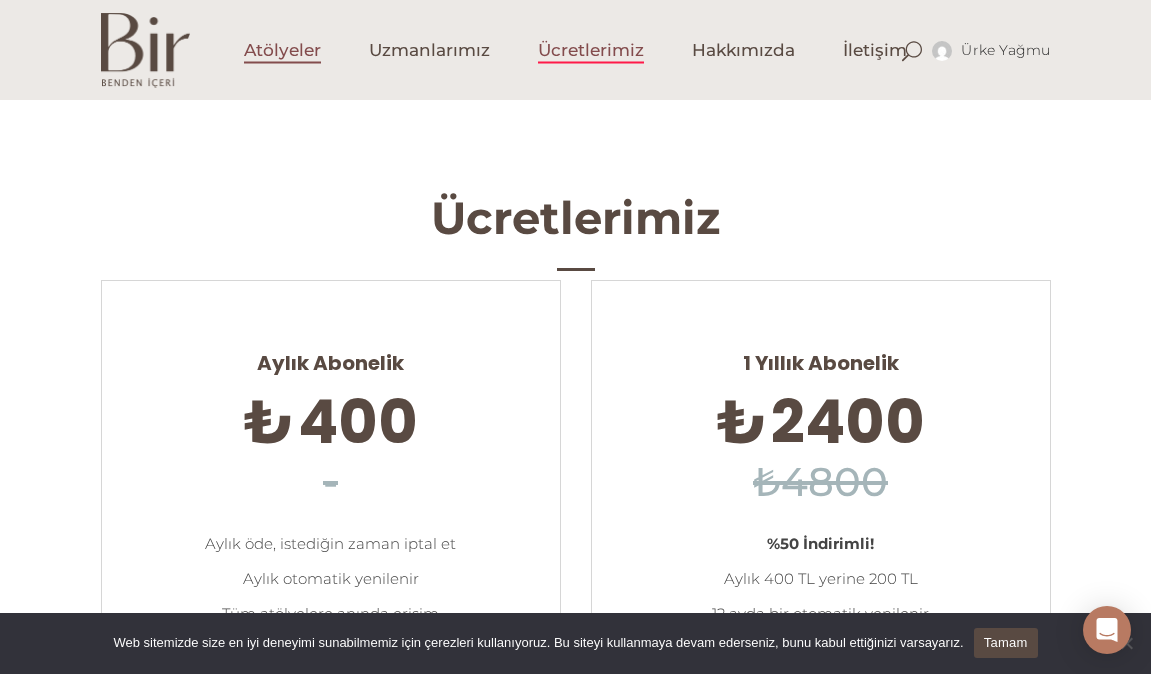 click on "Atölyeler" at bounding box center [282, 50] 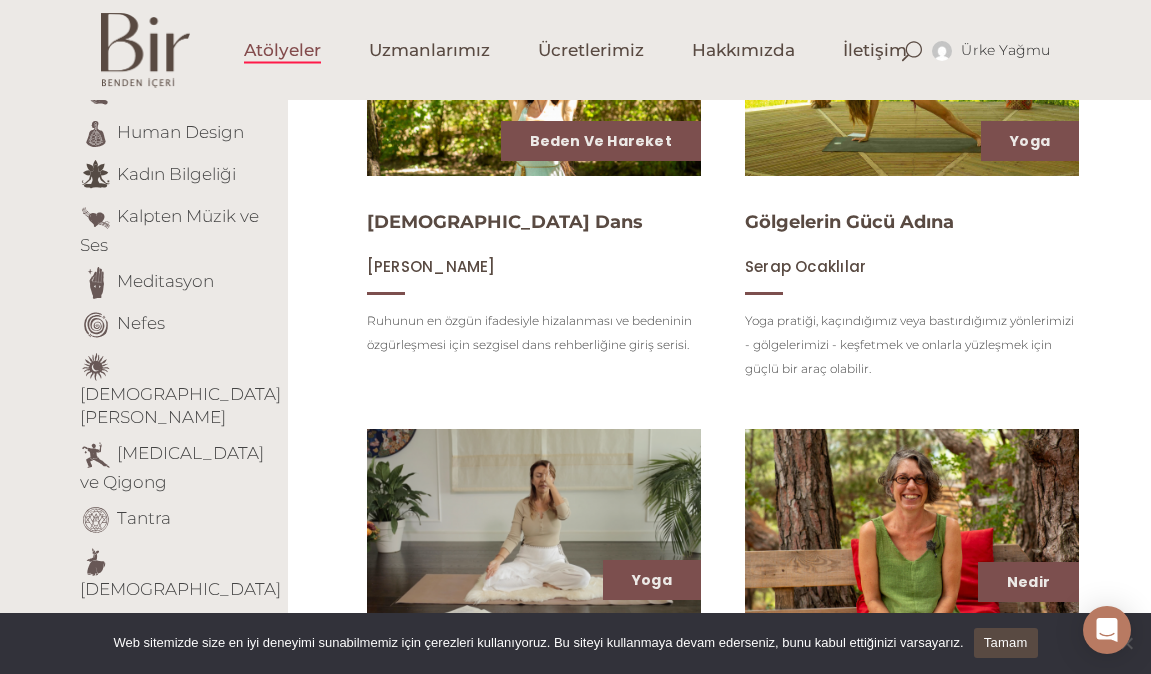 scroll, scrollTop: 378, scrollLeft: 0, axis: vertical 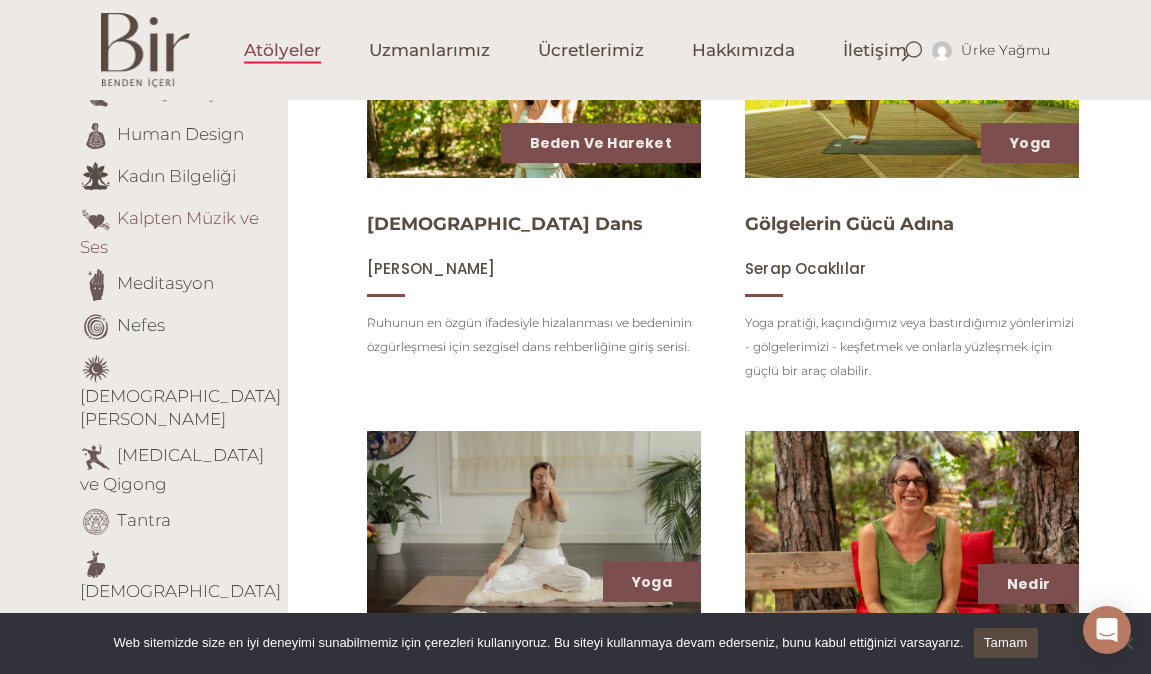 click on "Kalpten Müzik ve Ses" at bounding box center [169, 232] 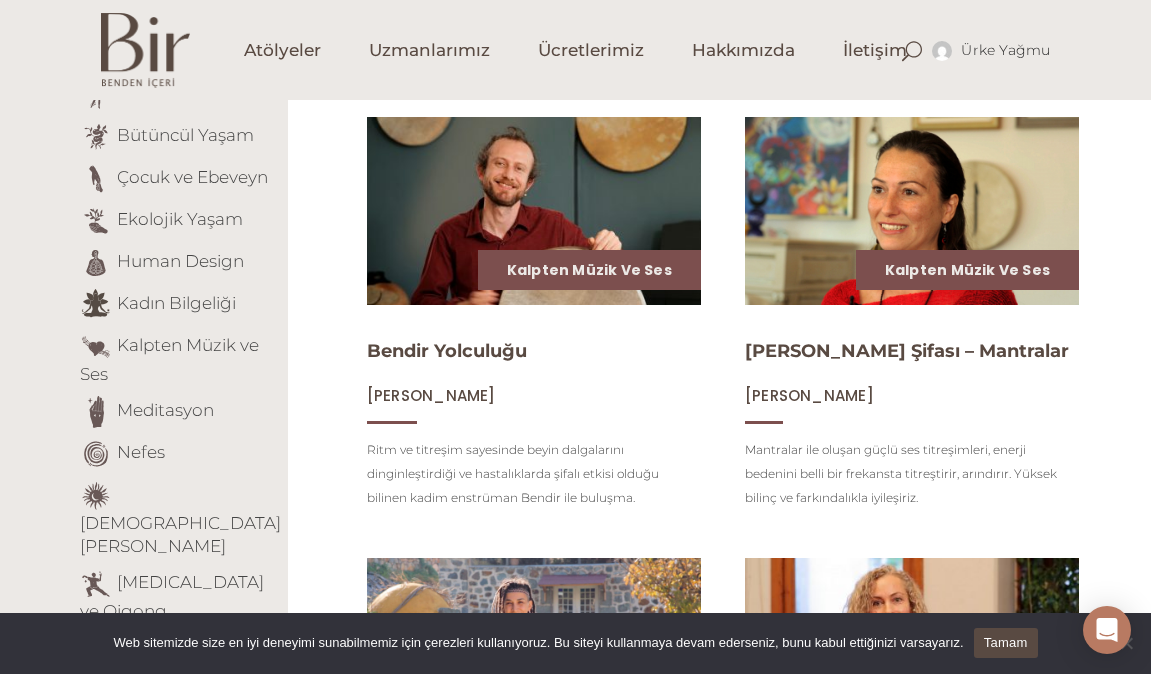 scroll, scrollTop: 271, scrollLeft: 0, axis: vertical 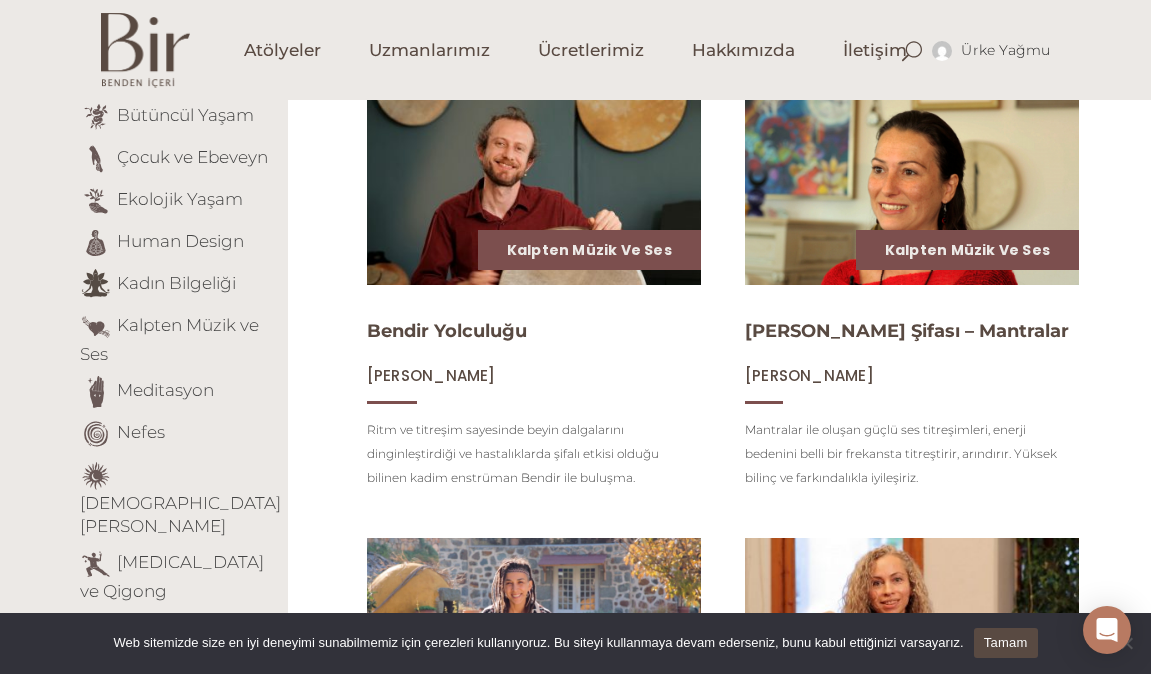 click at bounding box center [534, 191] 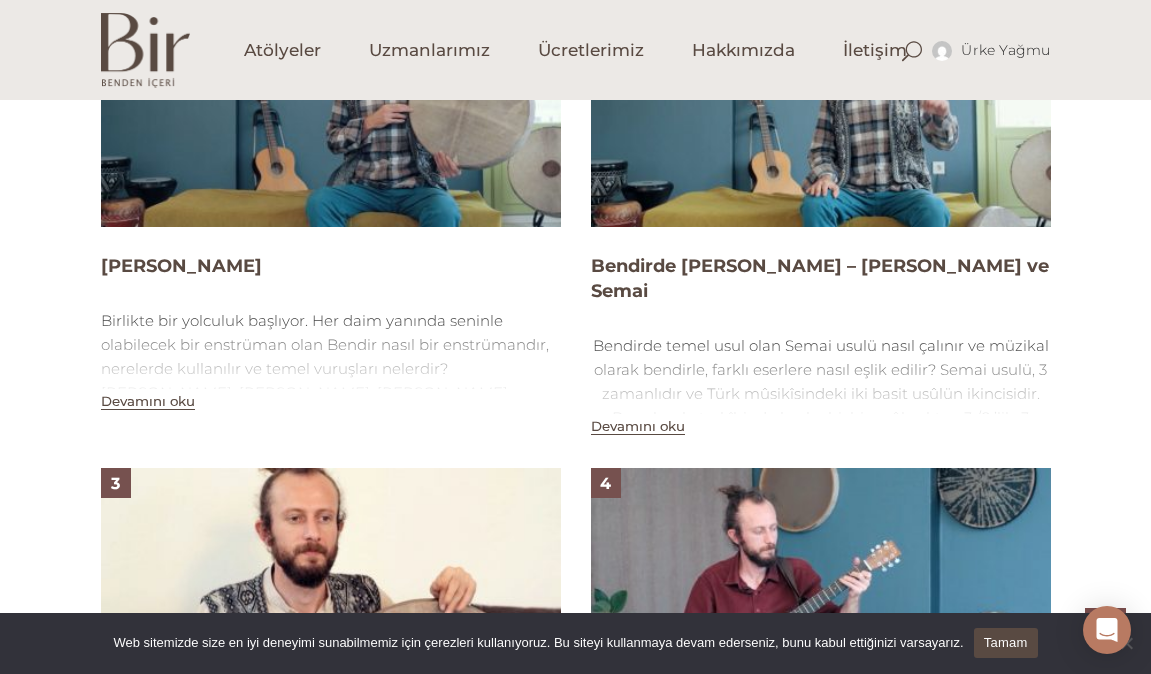 scroll, scrollTop: 1412, scrollLeft: 0, axis: vertical 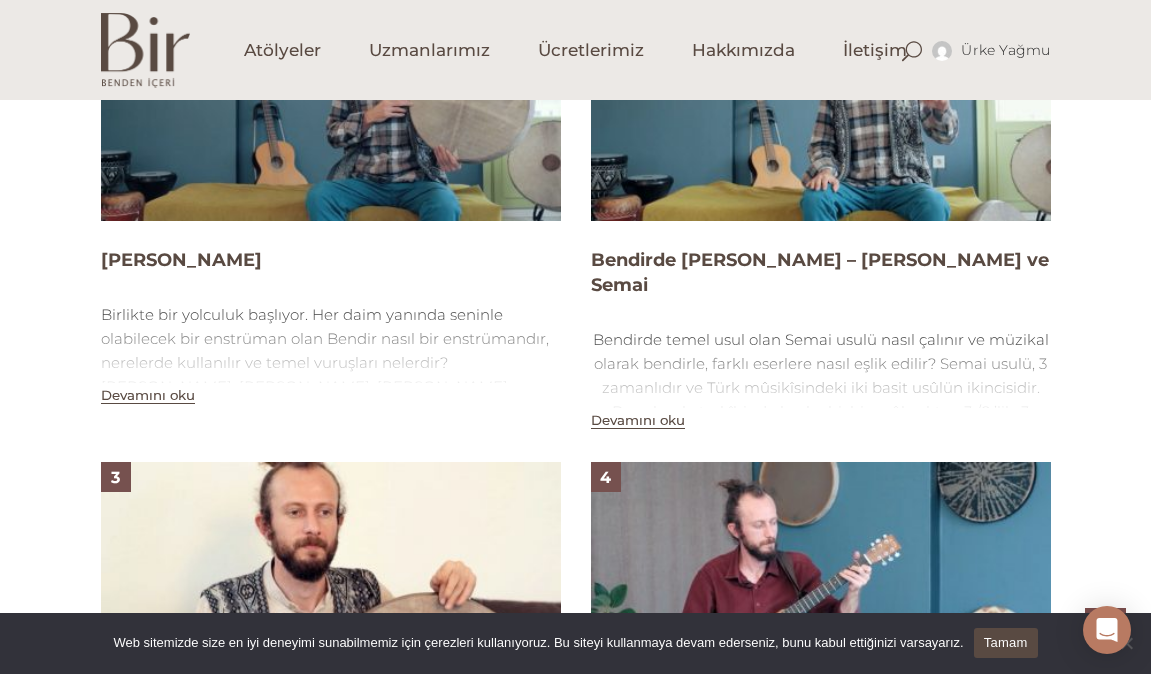 click on "Devamını oku" at bounding box center (148, 395) 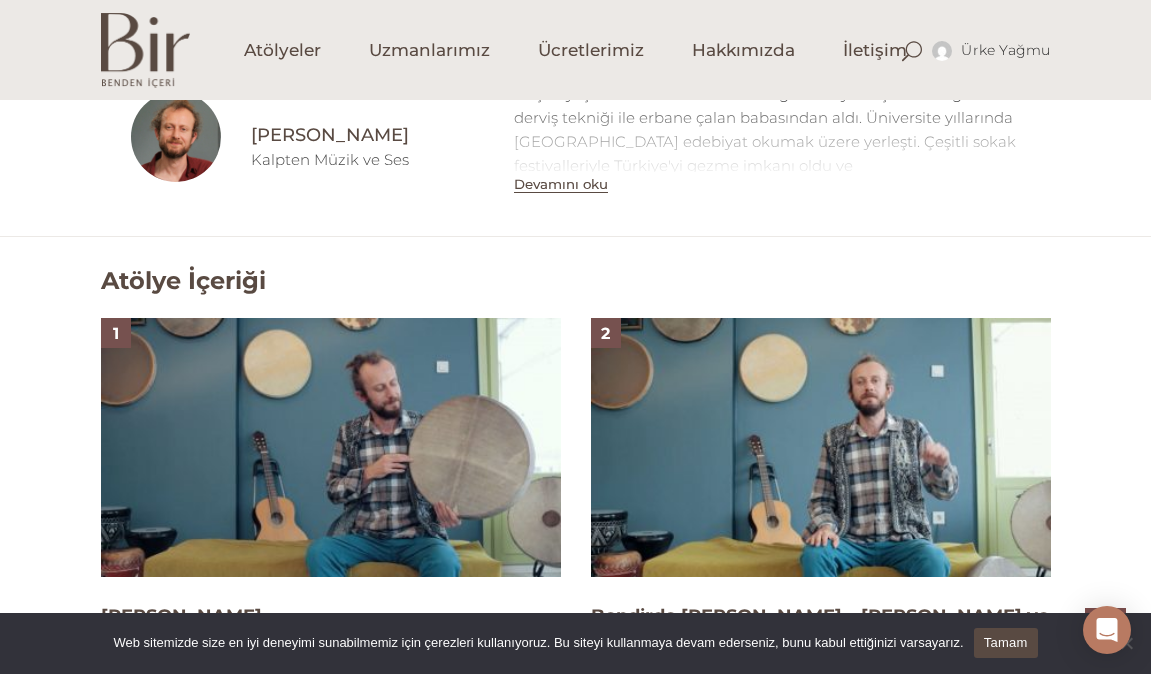 scroll, scrollTop: 1185, scrollLeft: 0, axis: vertical 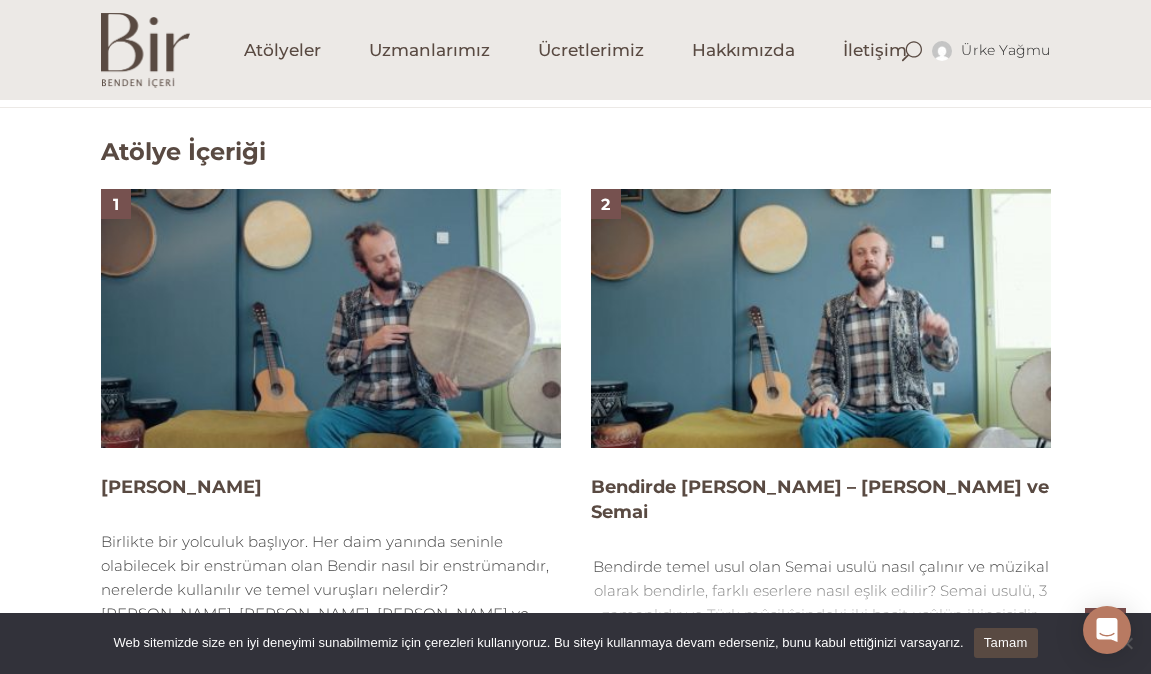 click at bounding box center (331, 318) 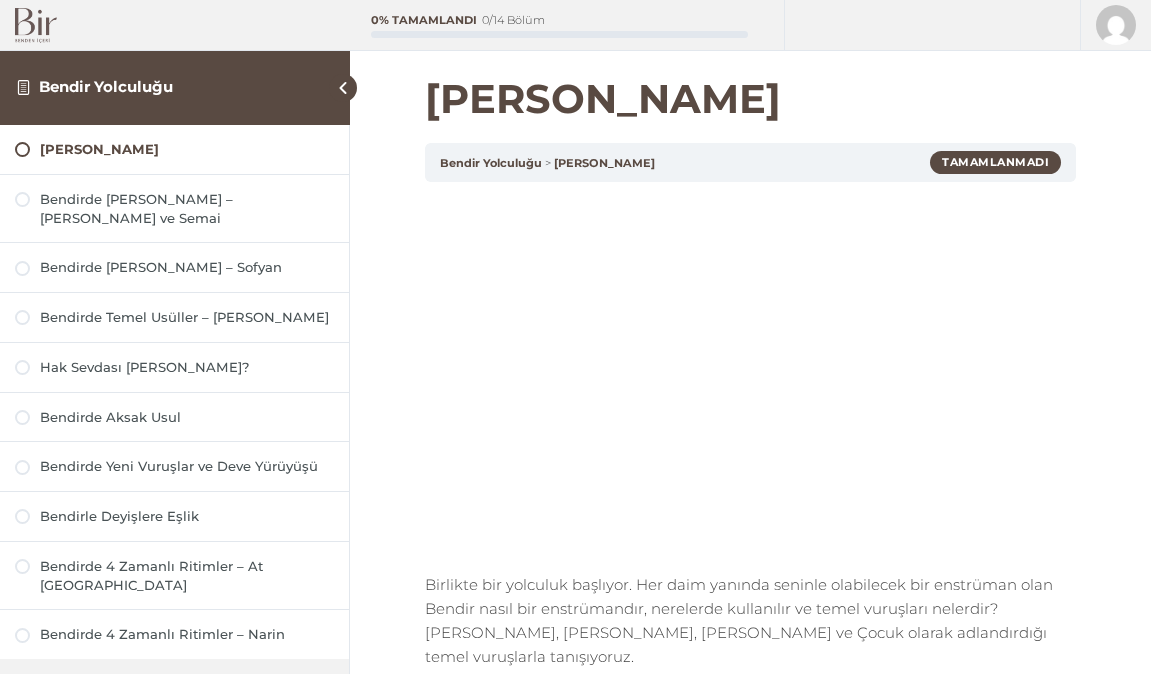 scroll, scrollTop: 0, scrollLeft: 0, axis: both 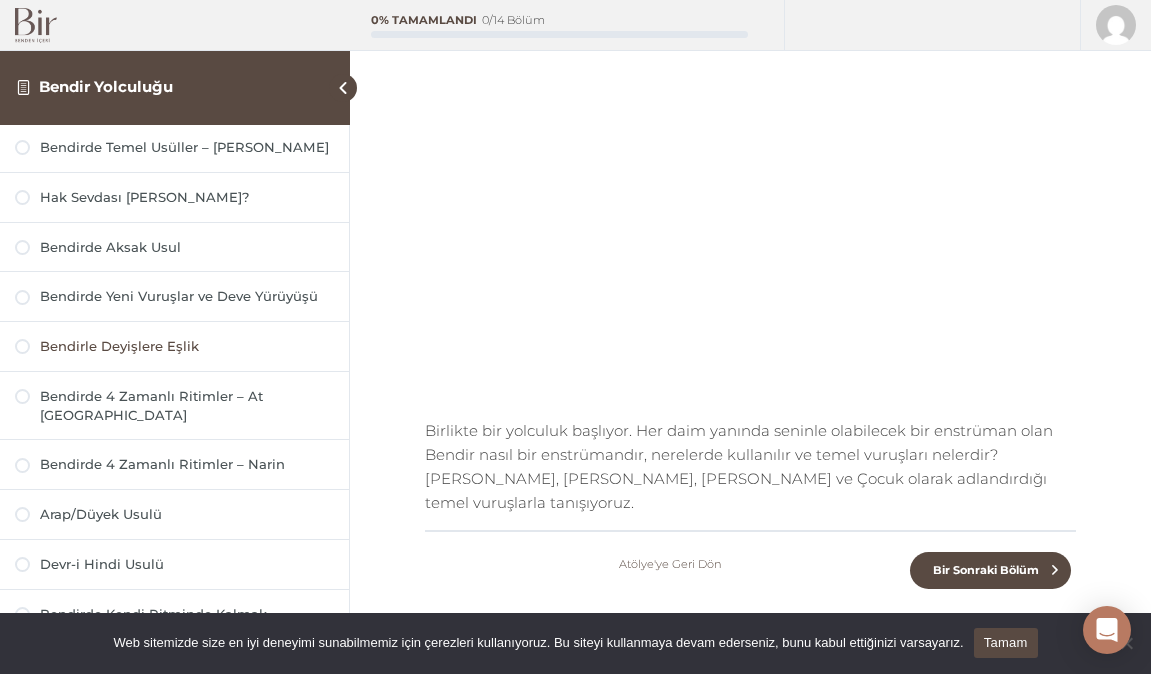 click on "Bendirle Deyişlere Eşlik" at bounding box center [187, 346] 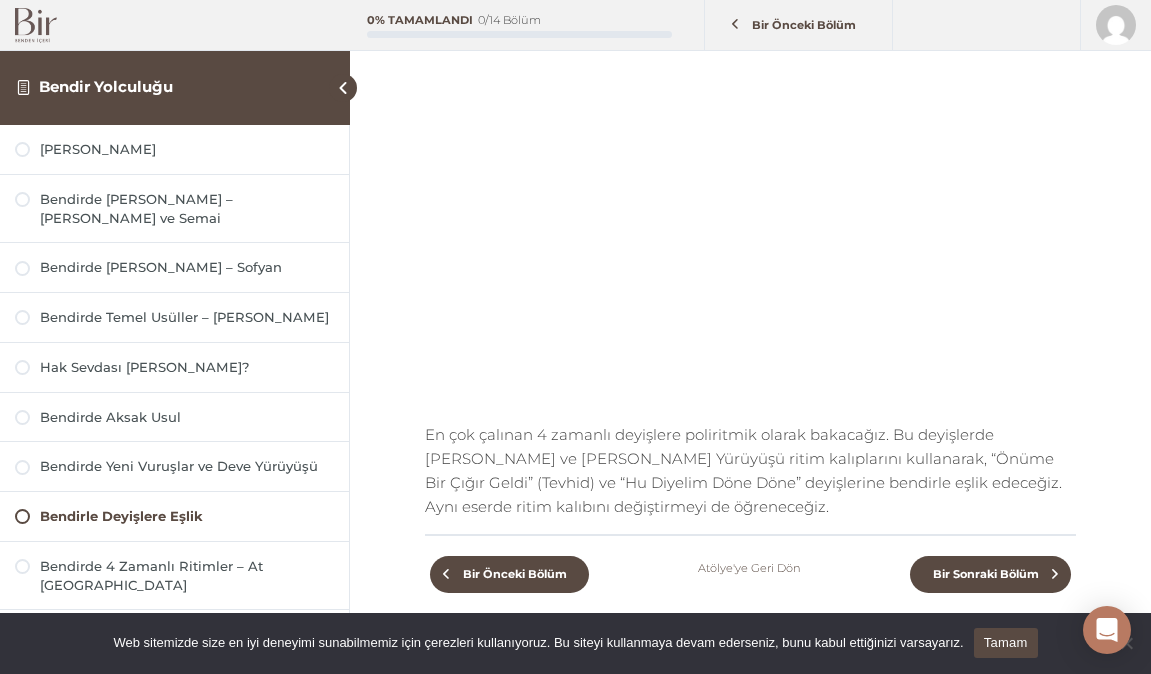 scroll, scrollTop: 154, scrollLeft: 0, axis: vertical 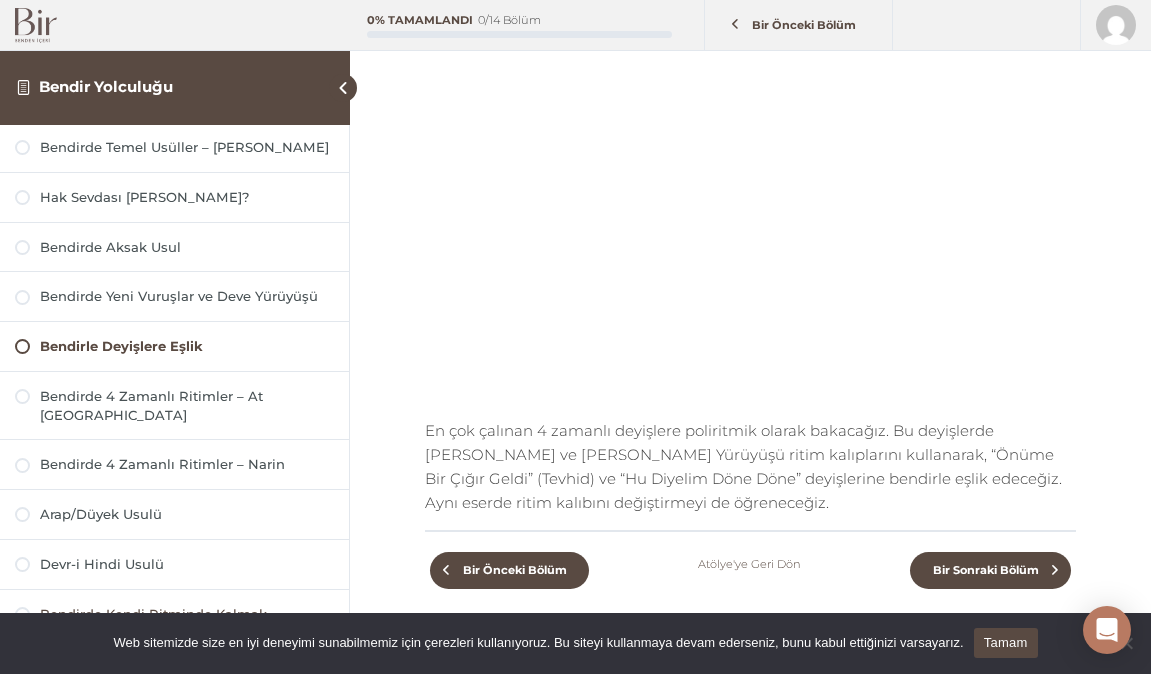 click on "Bendirde Kendi Ritminde Kalmak" at bounding box center (187, 614) 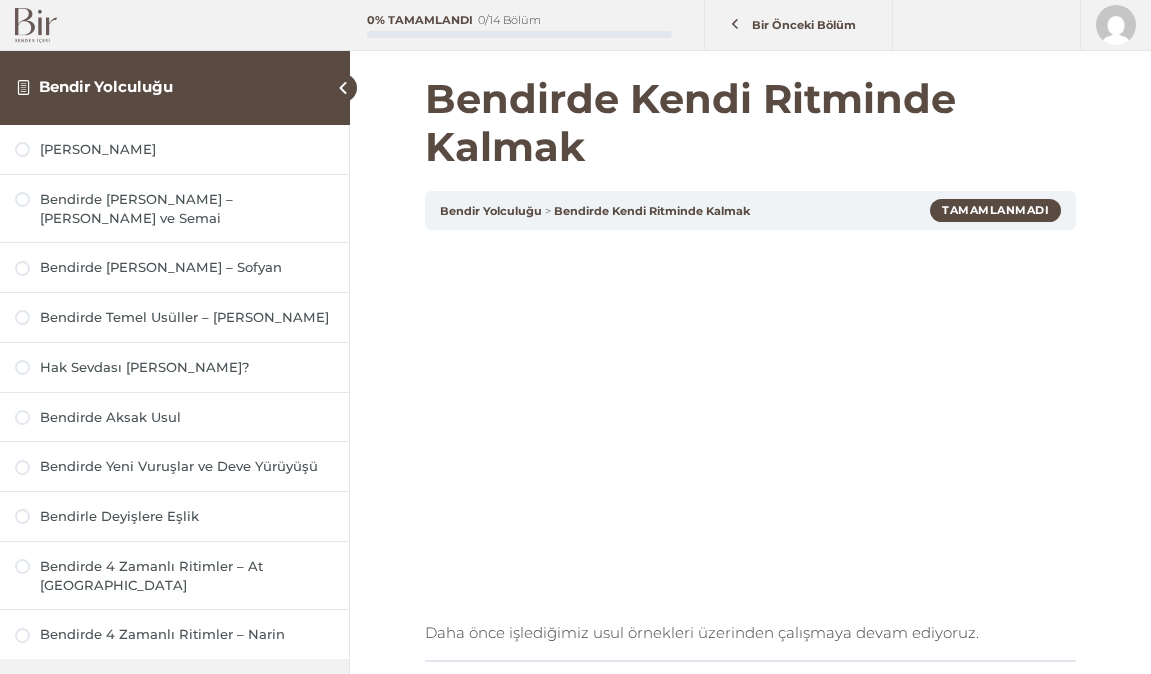 scroll, scrollTop: 0, scrollLeft: 0, axis: both 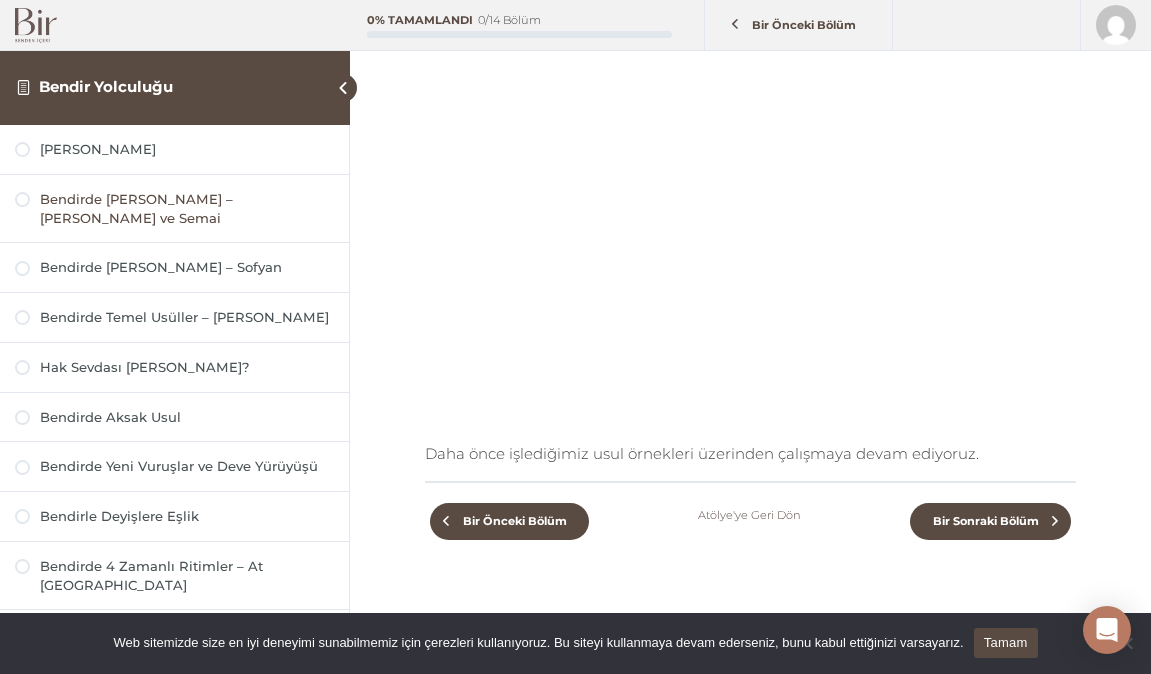 click on "Bendirde [PERSON_NAME] – [PERSON_NAME] ve Semai" at bounding box center (187, 209) 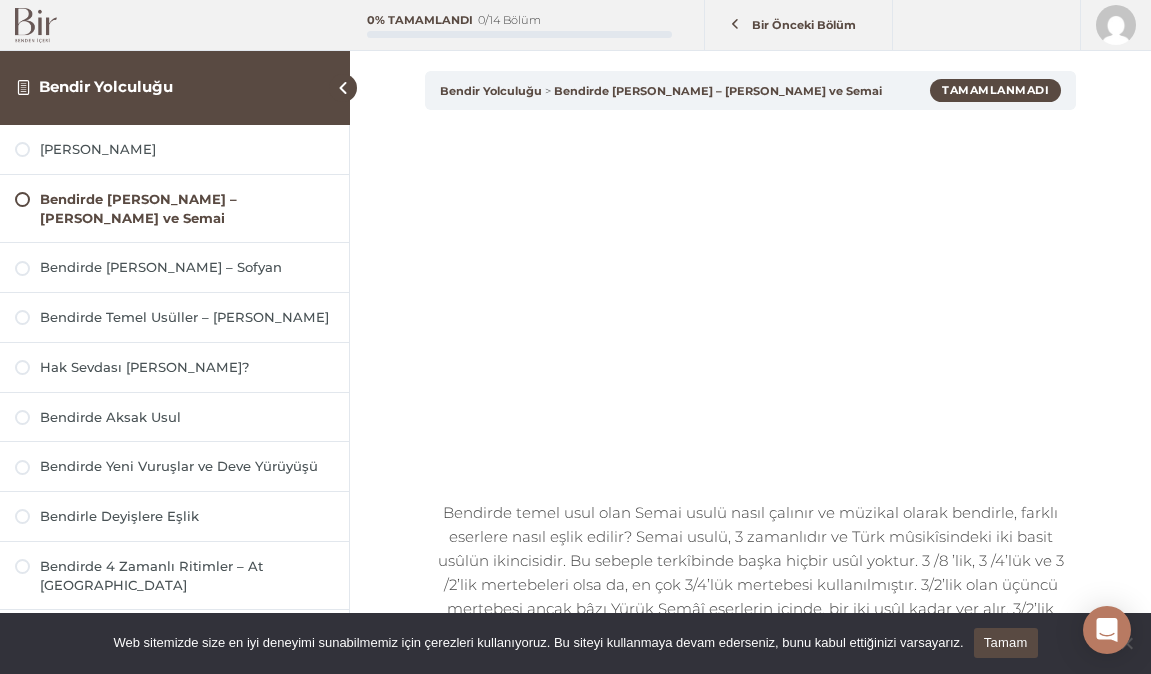 scroll, scrollTop: 160, scrollLeft: 0, axis: vertical 